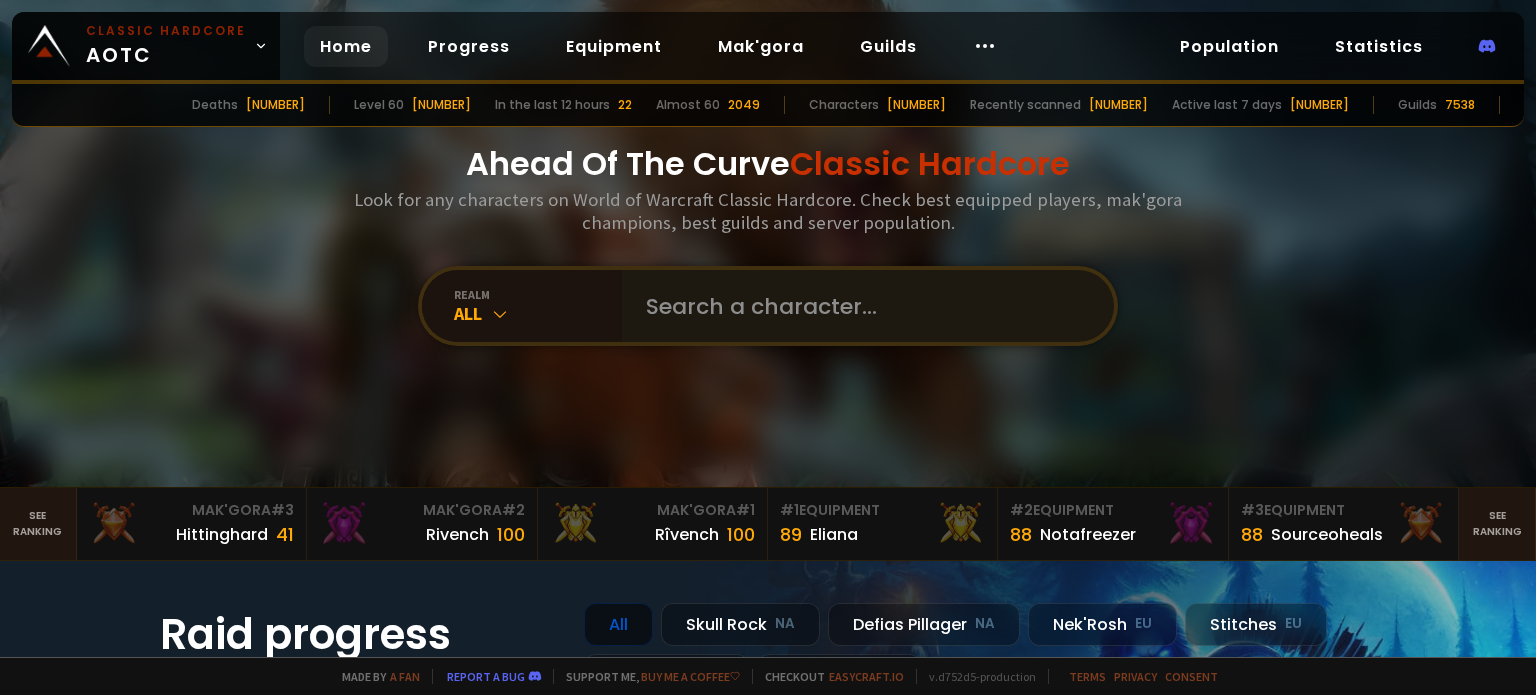scroll, scrollTop: 0, scrollLeft: 0, axis: both 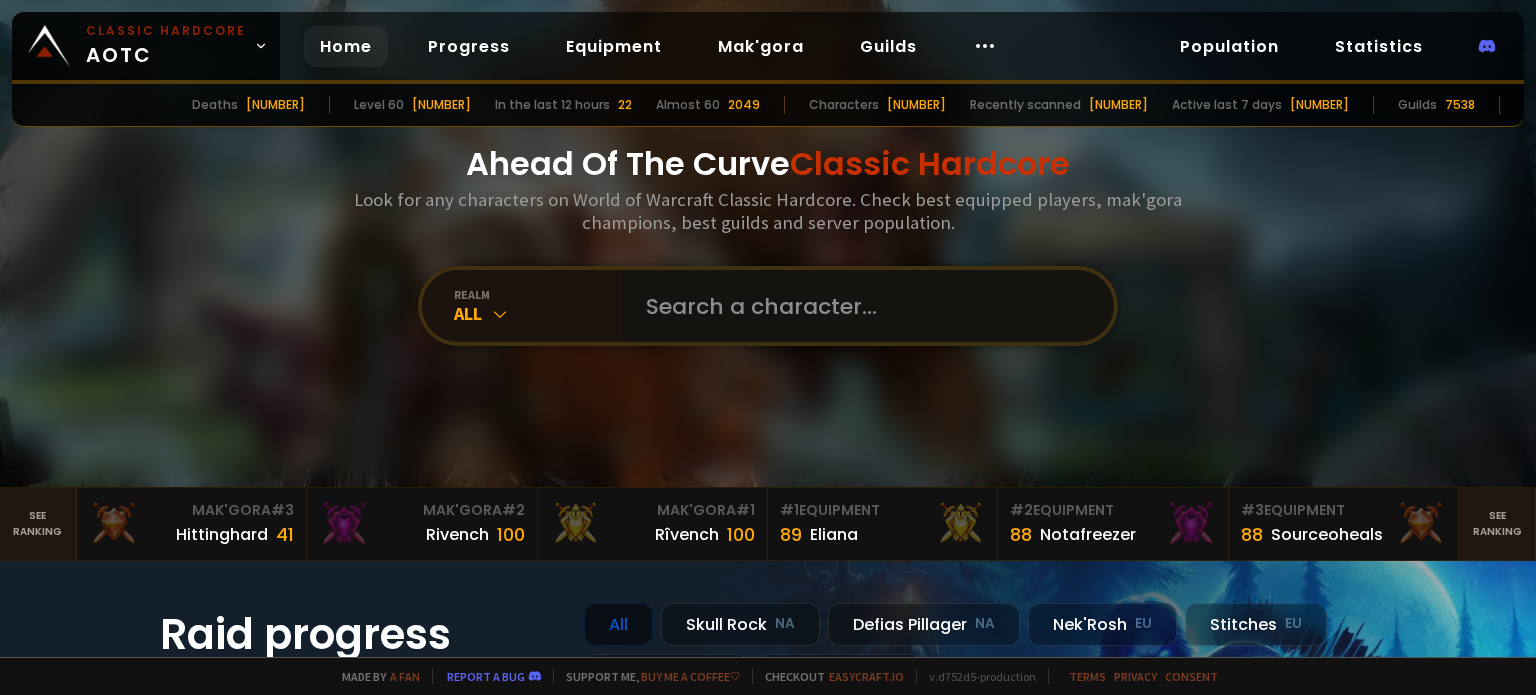 click at bounding box center (862, 306) 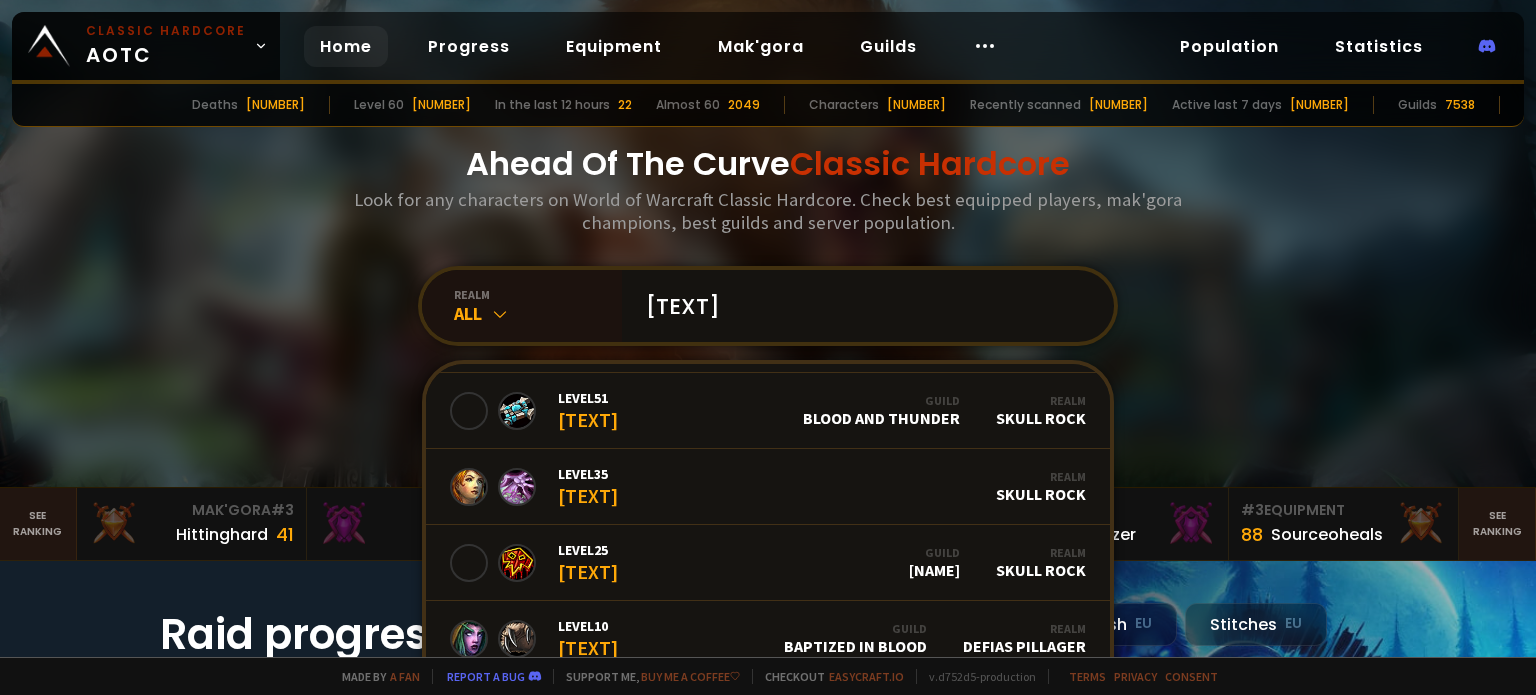 scroll, scrollTop: 309, scrollLeft: 0, axis: vertical 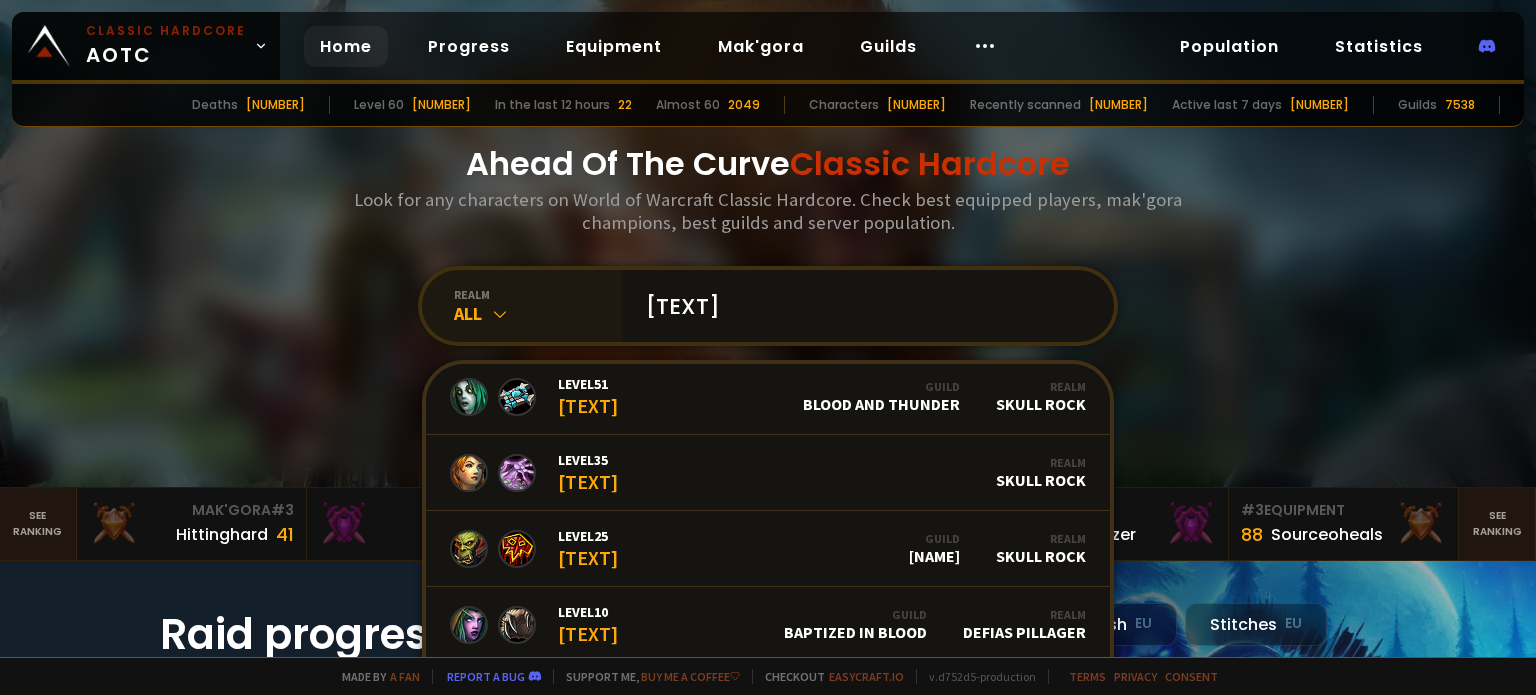 type on "Gria" 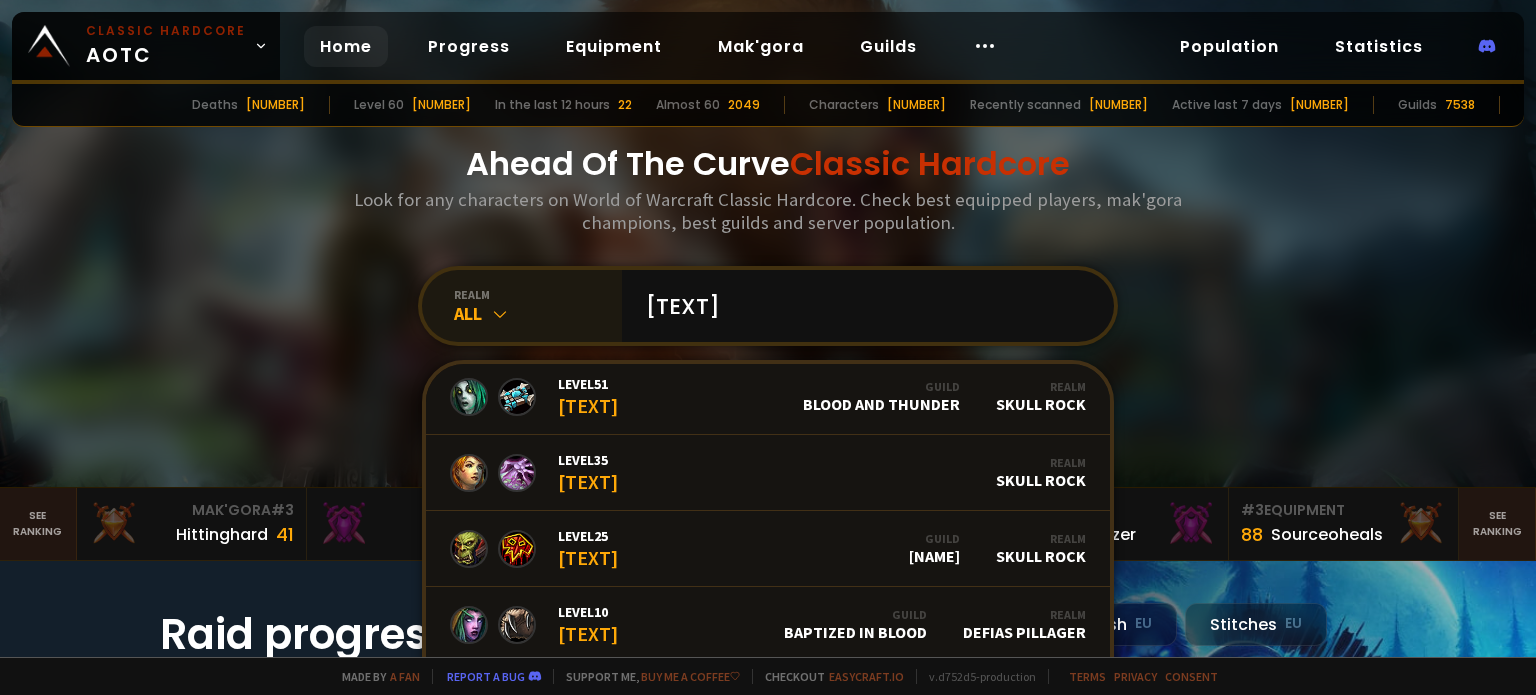 click at bounding box center (500, 314) 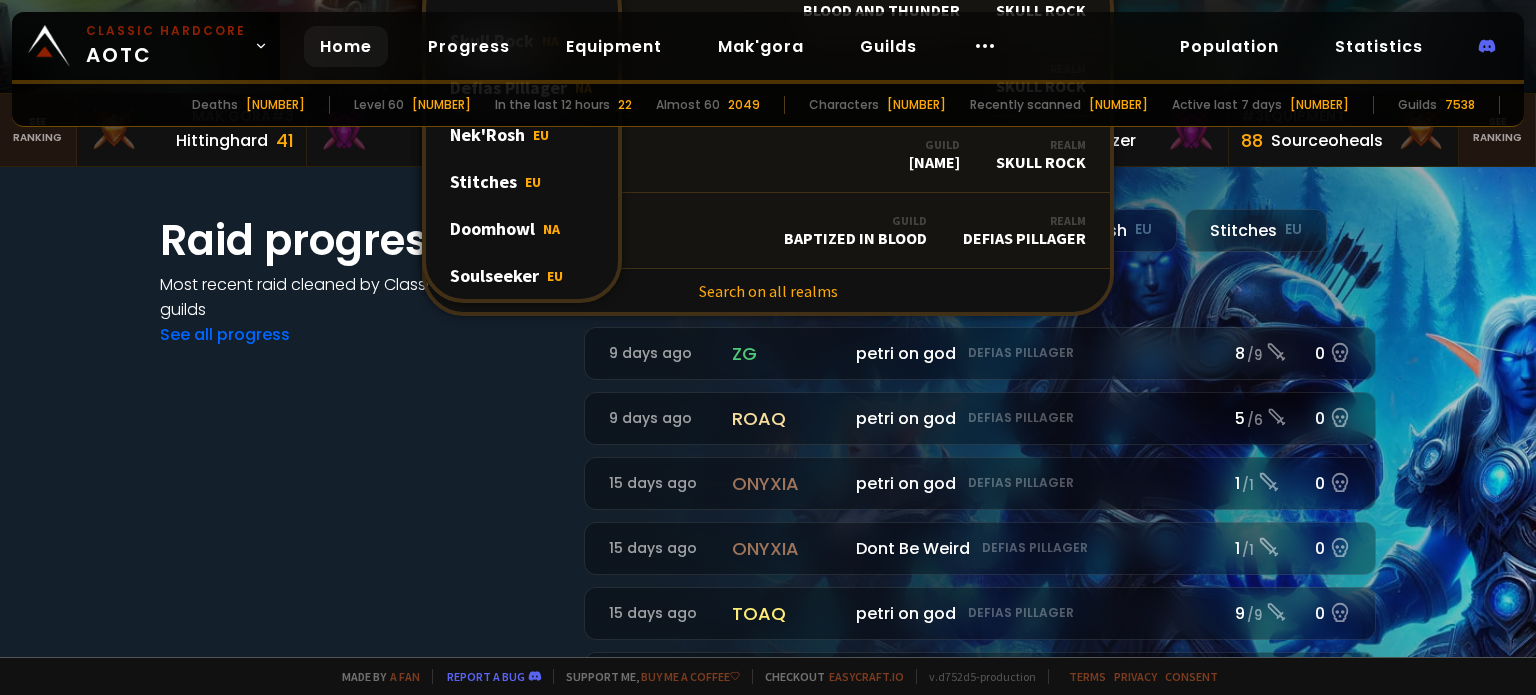 scroll, scrollTop: 400, scrollLeft: 0, axis: vertical 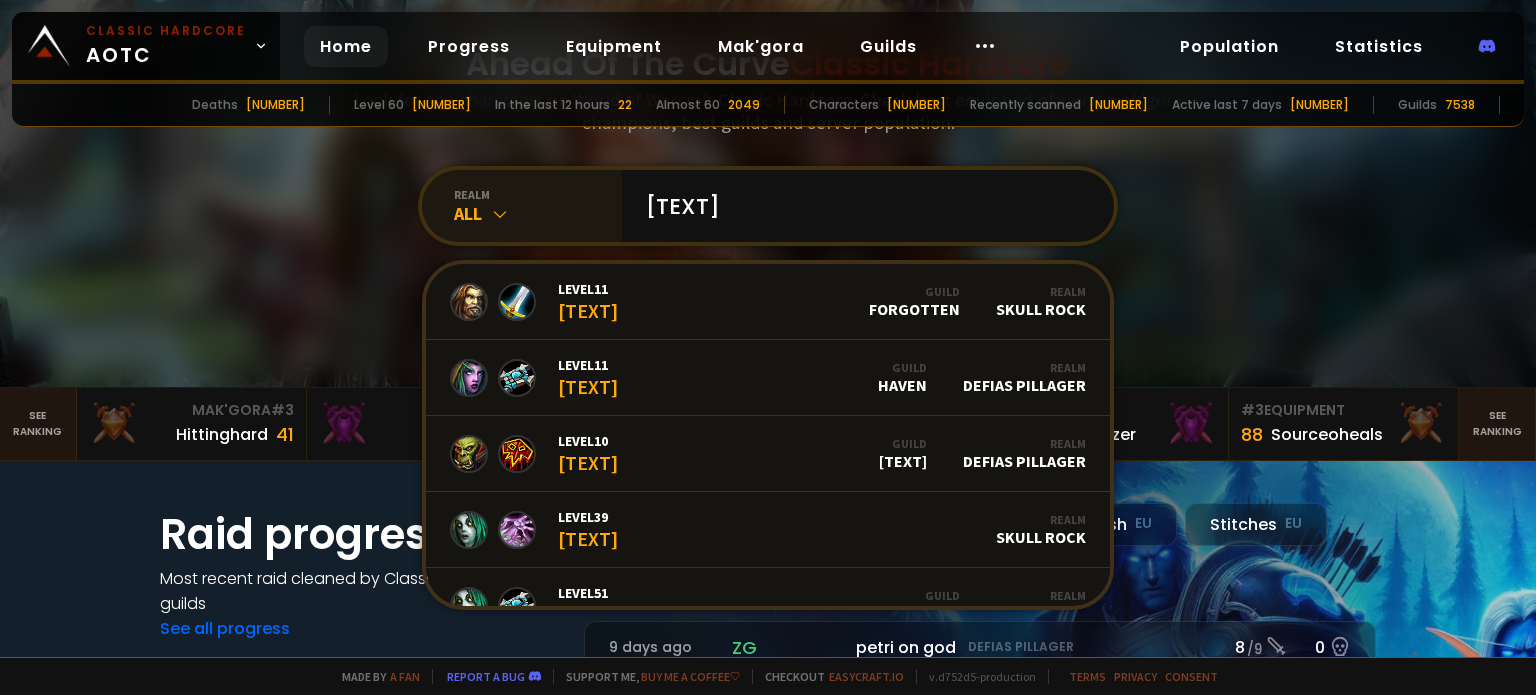 click at bounding box center [500, 214] 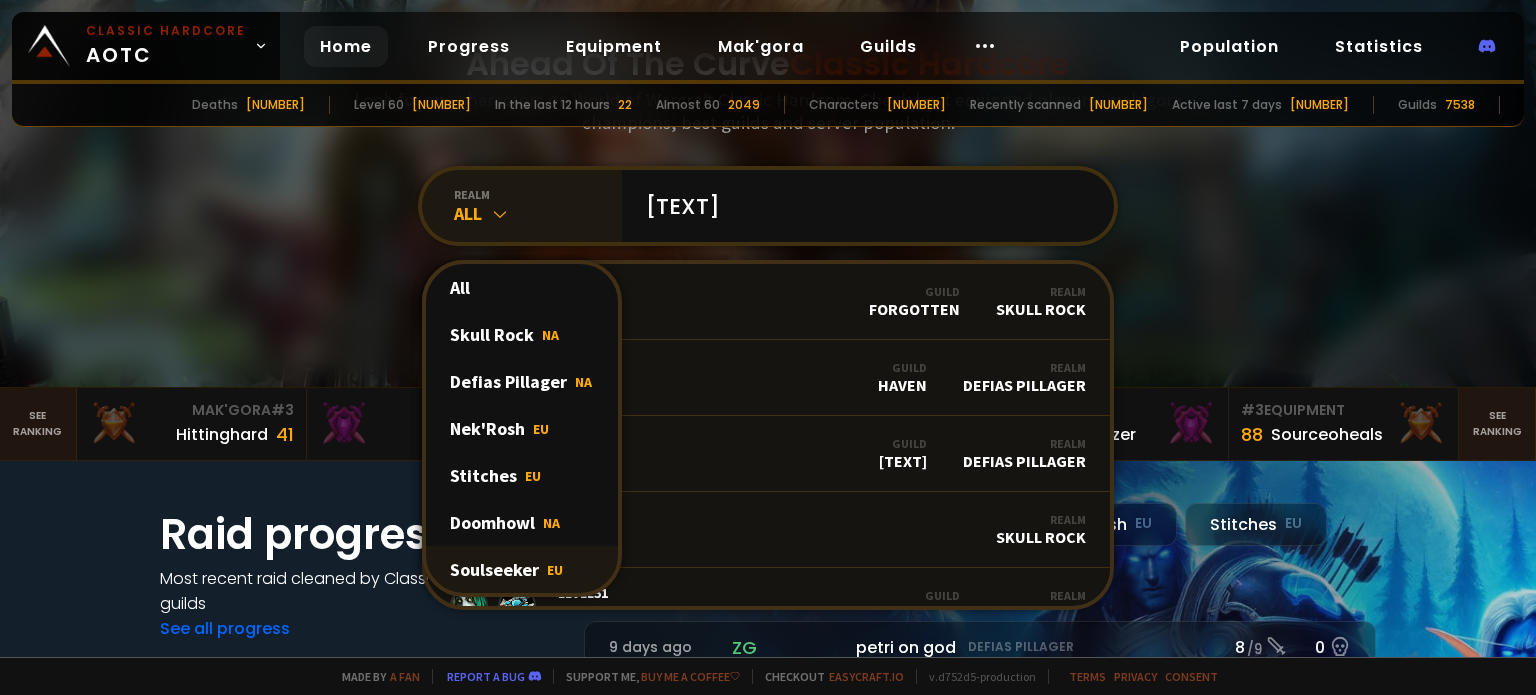 click on "Soulseeker EU" at bounding box center (522, 569) 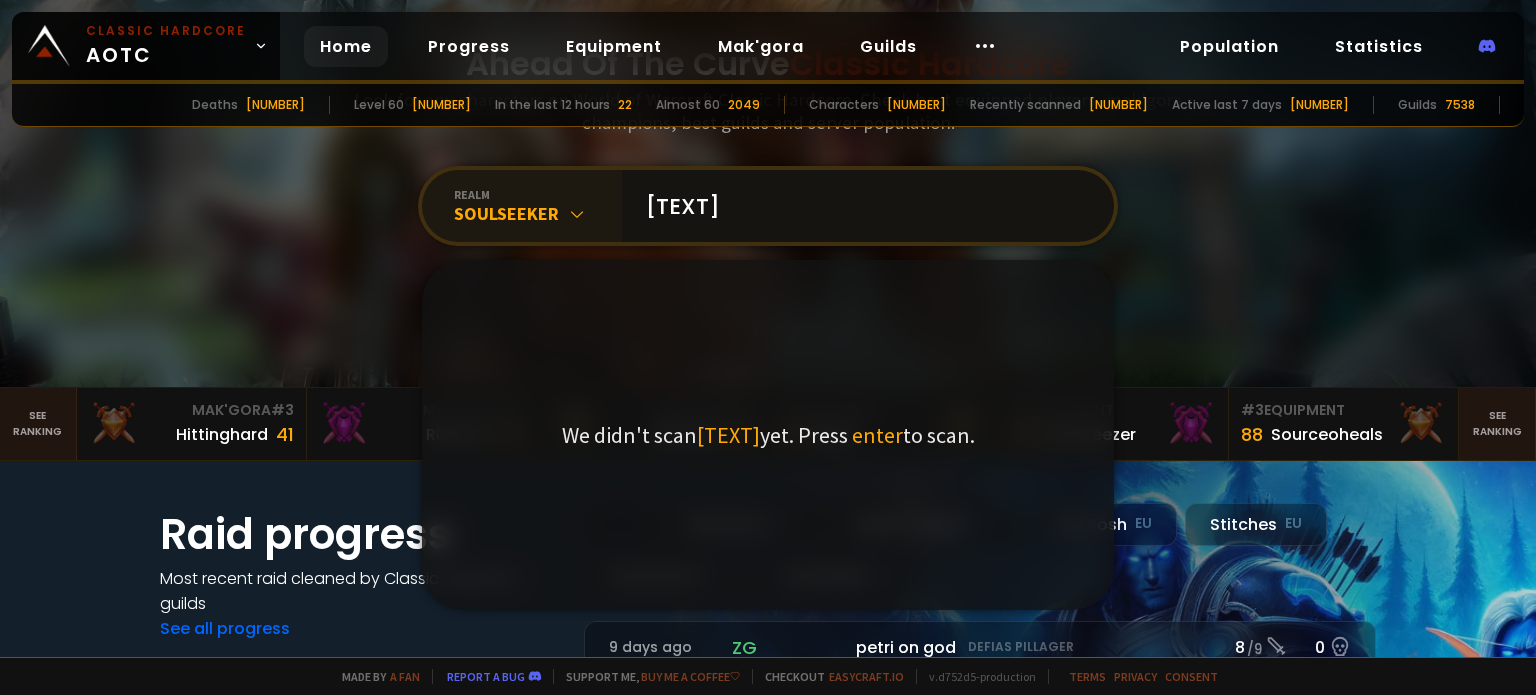 click on "Gria" at bounding box center (862, 206) 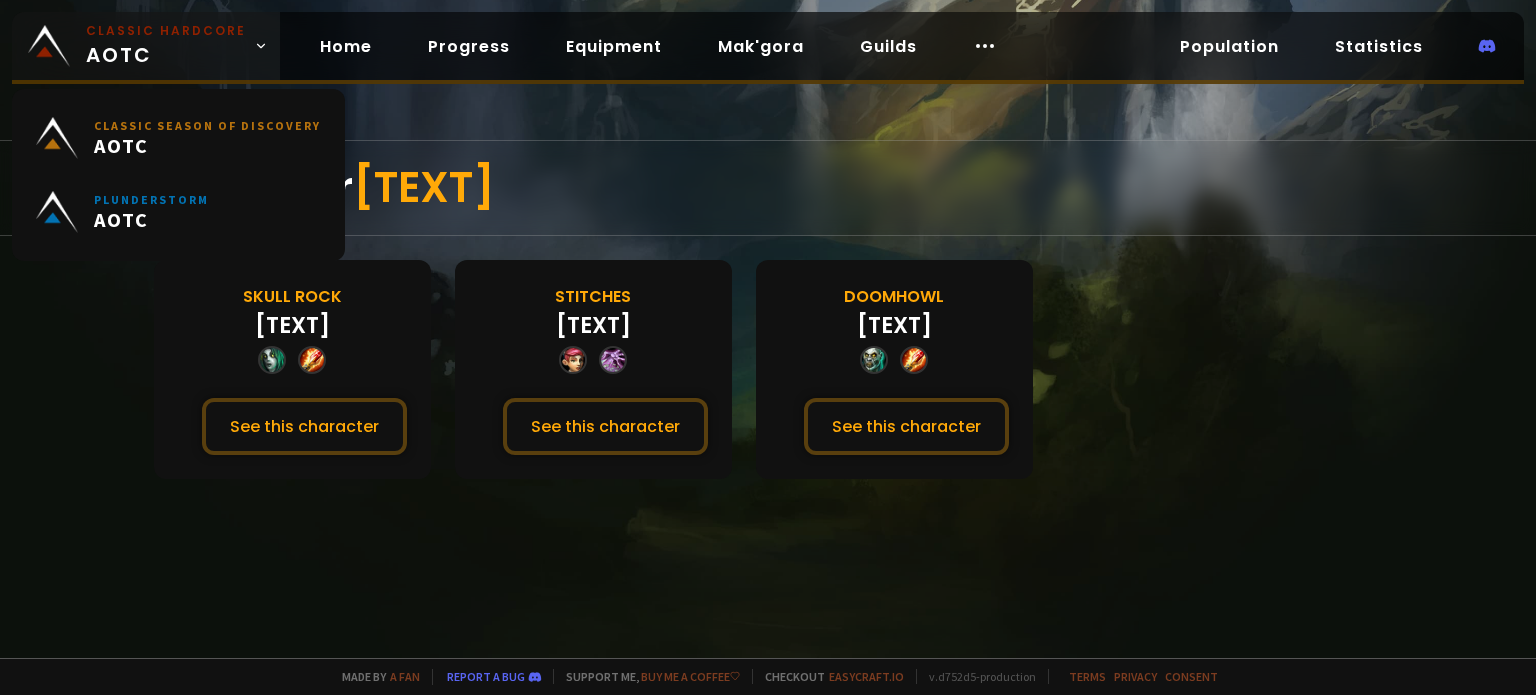 click on "Classic Hardcore" at bounding box center [166, 31] 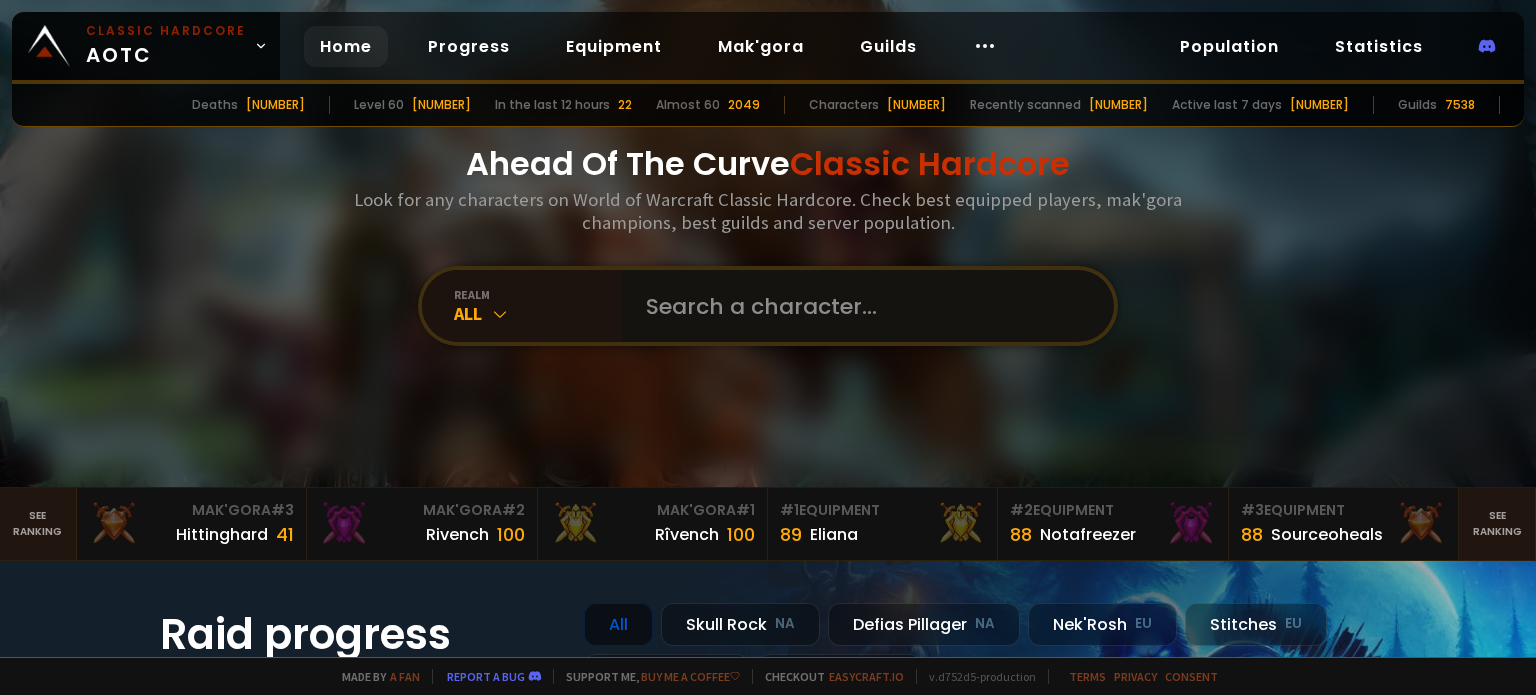 click at bounding box center (862, 306) 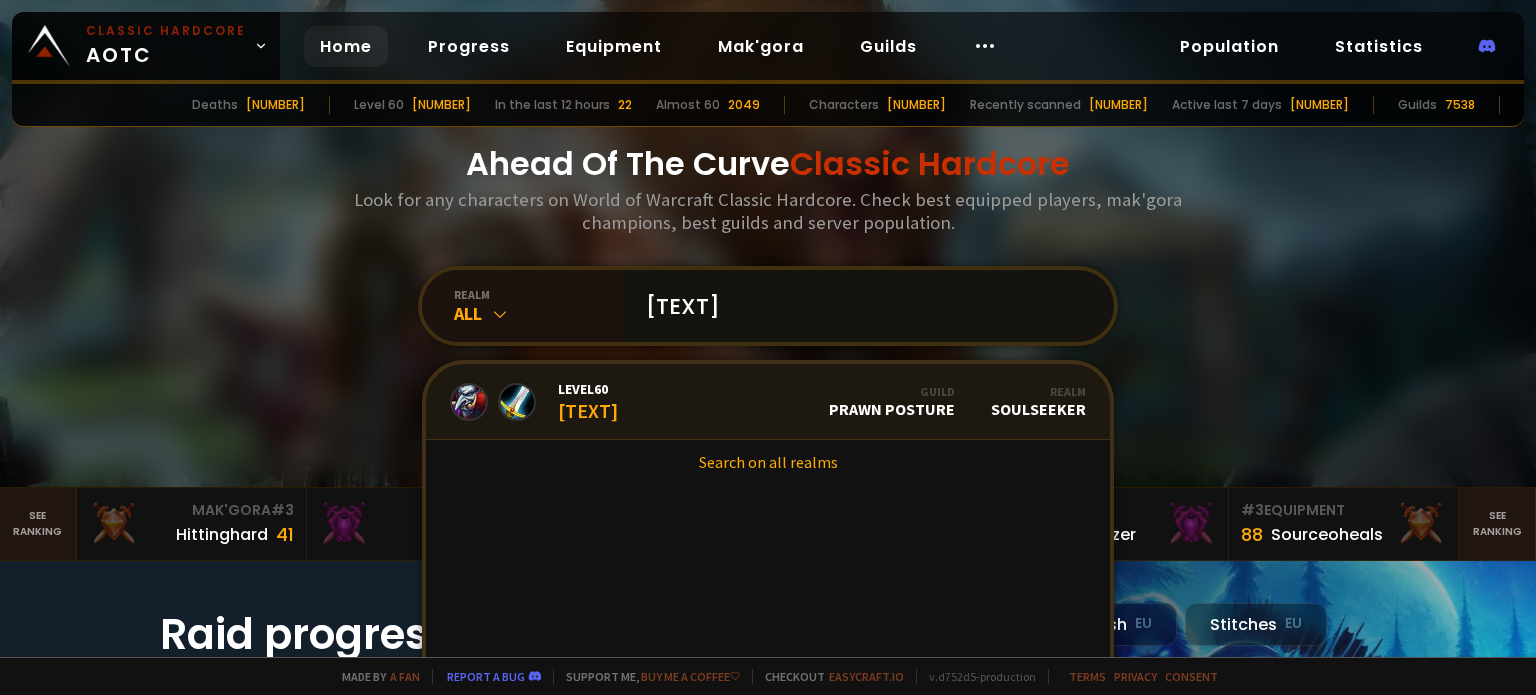 type on "Ðred" 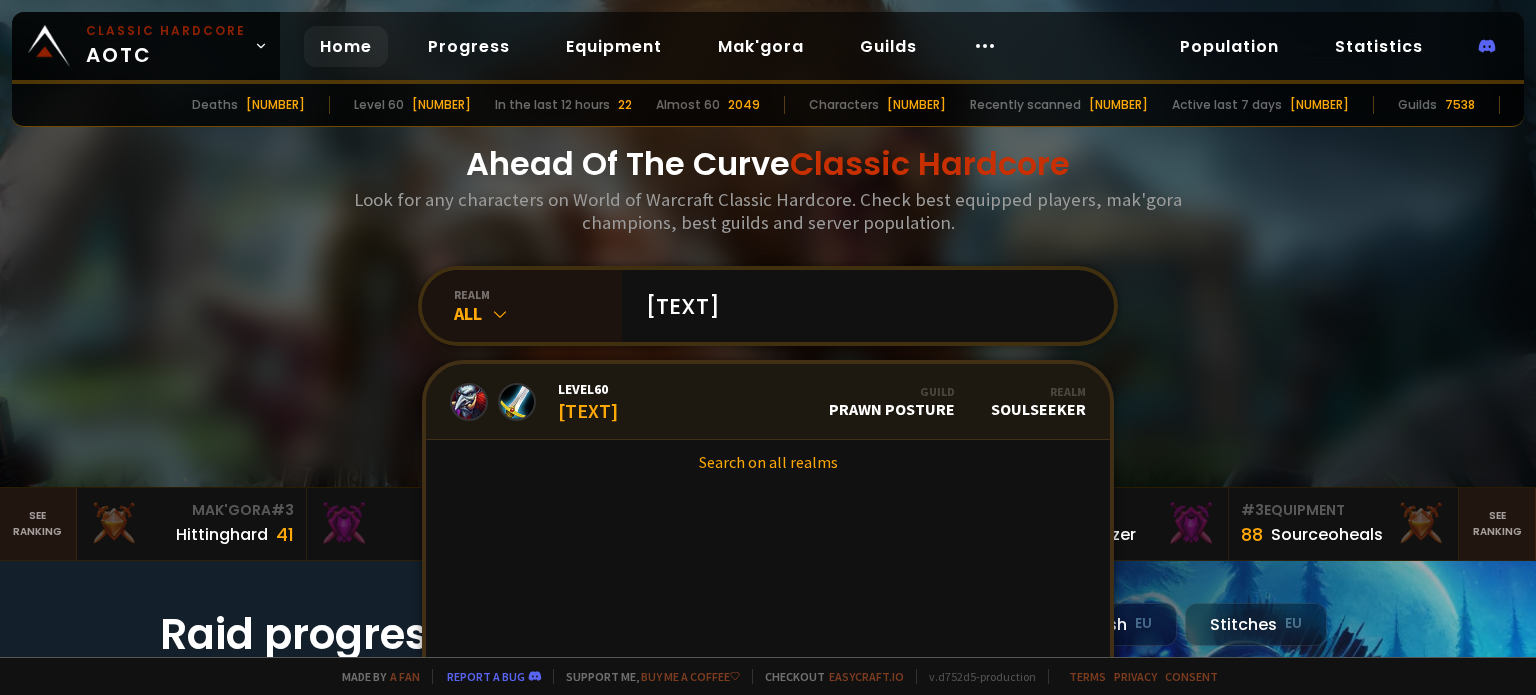 click on "Level  60 Ðred Guild Prawn Posture Realm Soulseeker" at bounding box center (768, 402) 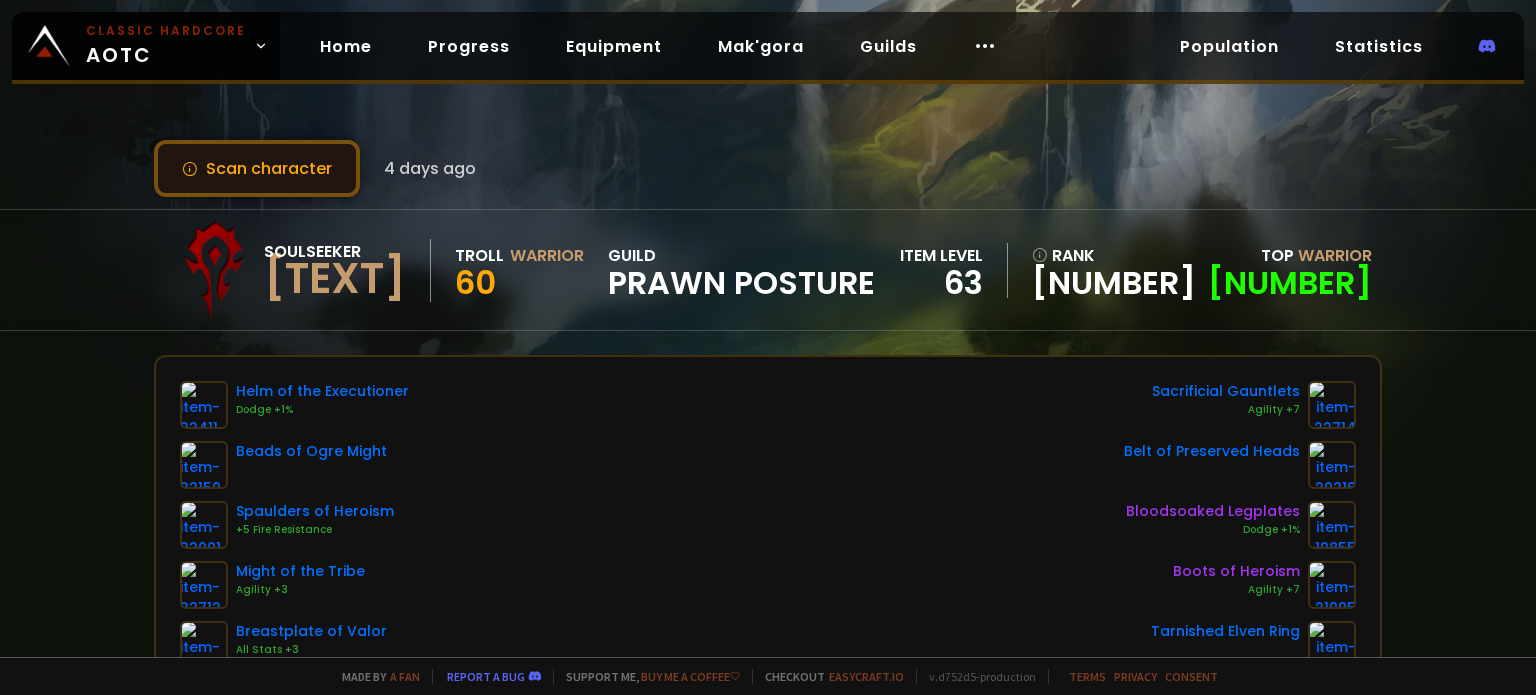 click on "Scan character" at bounding box center (257, 168) 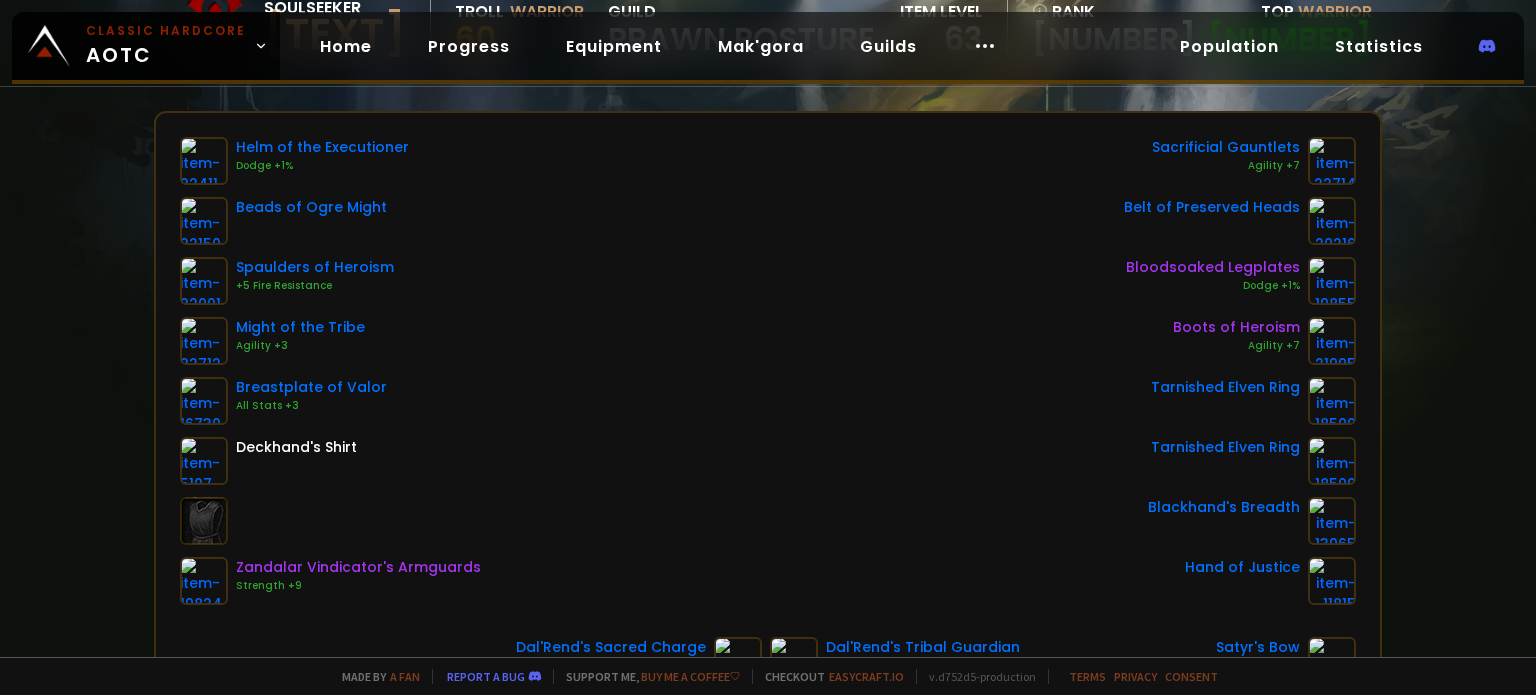 scroll, scrollTop: 0, scrollLeft: 0, axis: both 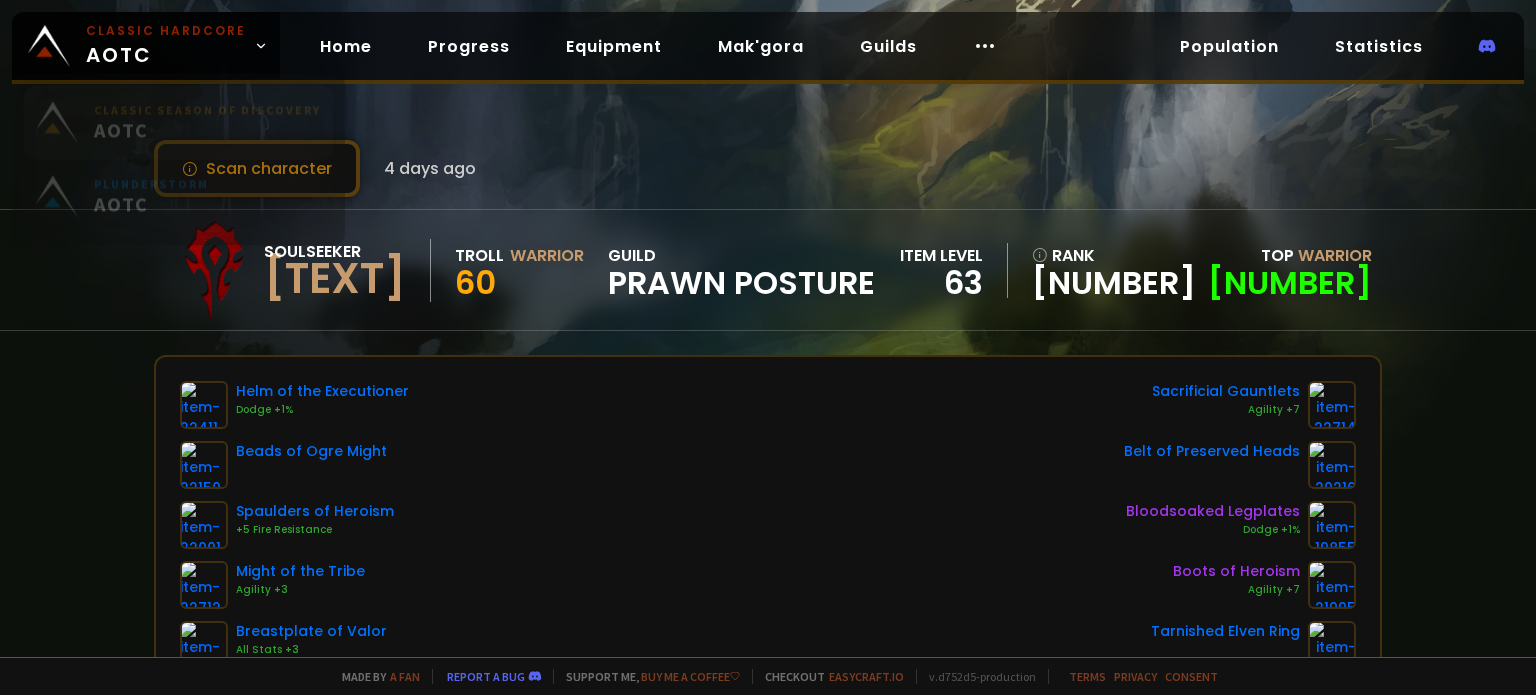click on "AOTC" at bounding box center [207, 145] 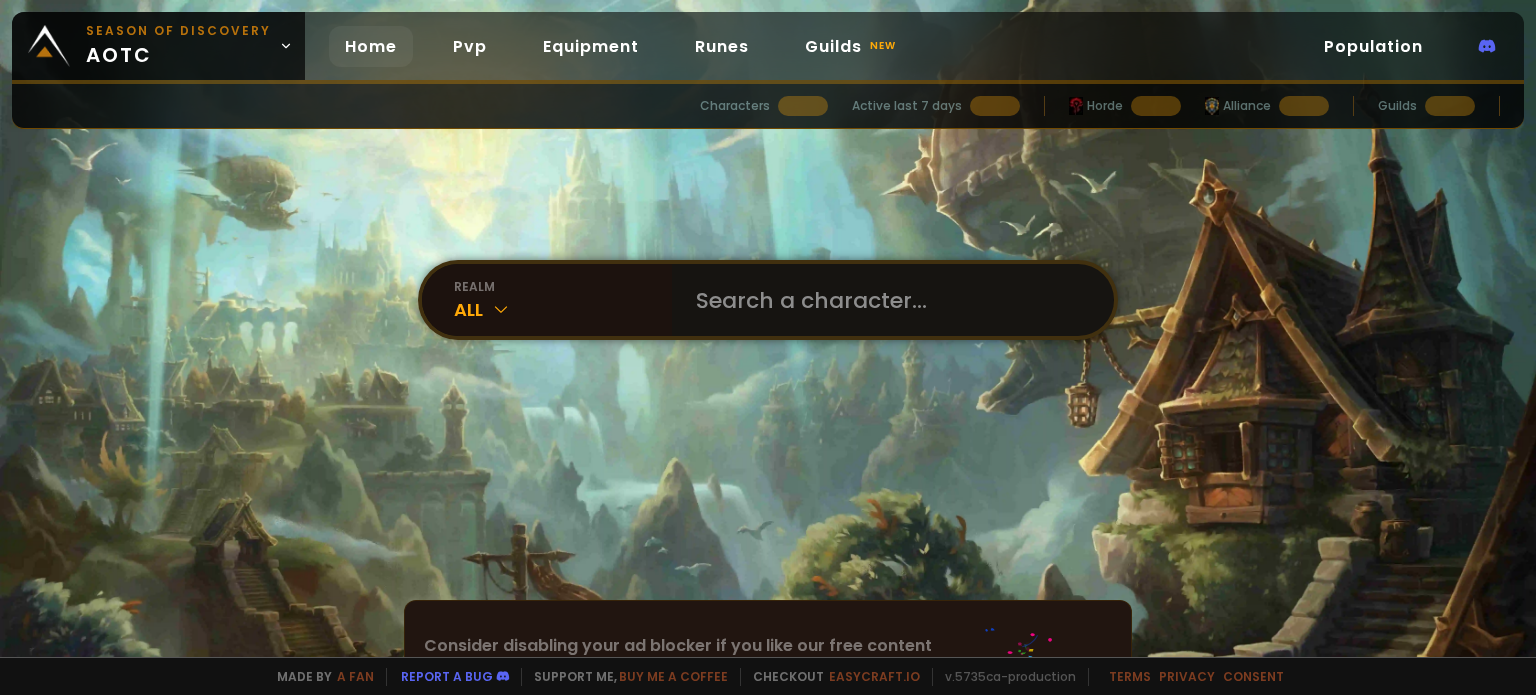 scroll, scrollTop: 0, scrollLeft: 0, axis: both 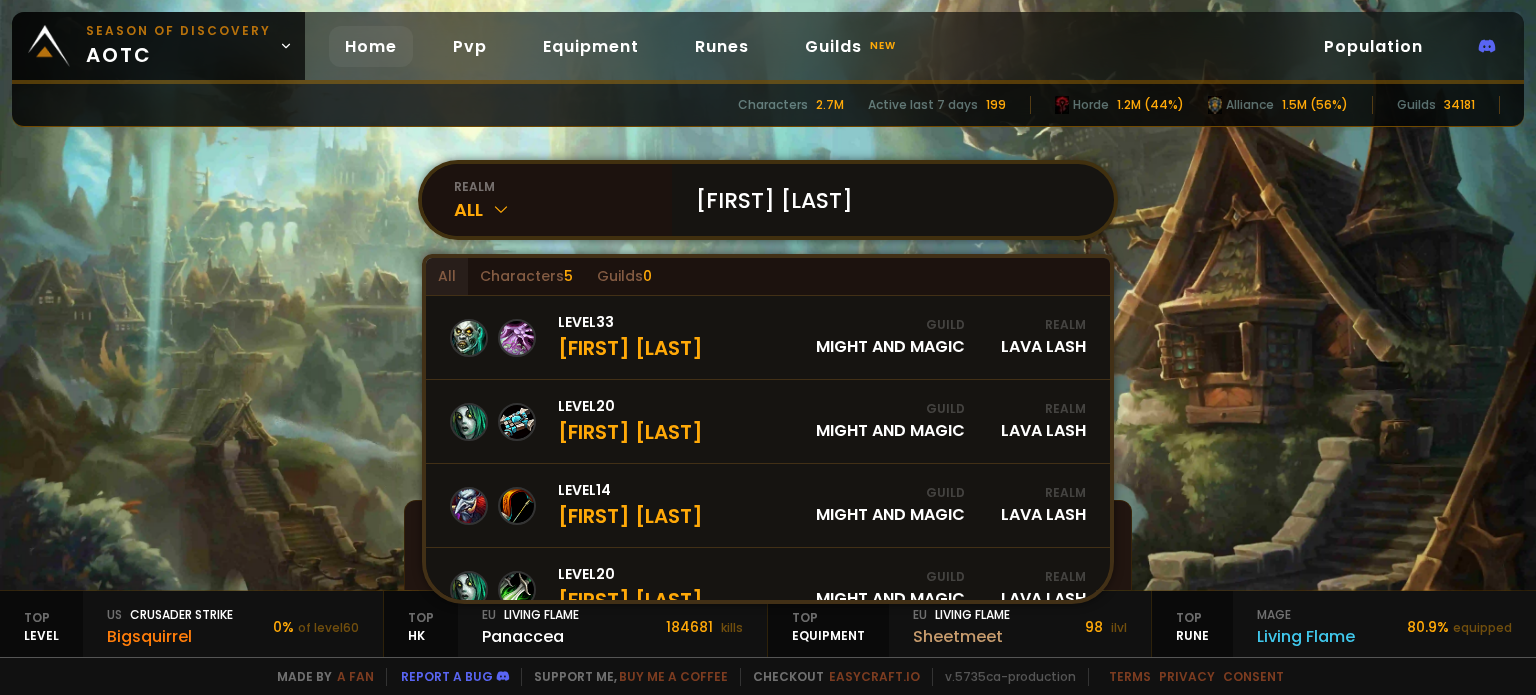 type on "[FIRST] [LAST]" 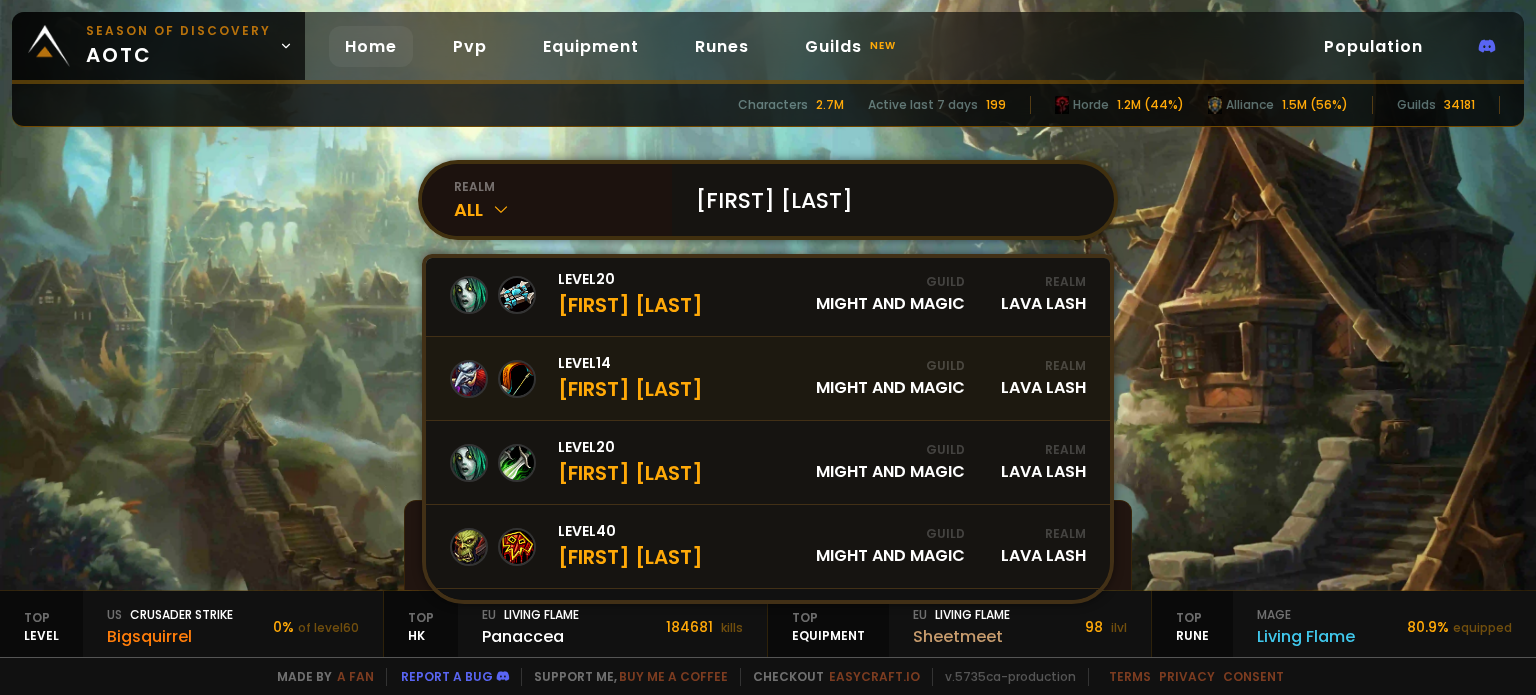 scroll, scrollTop: 163, scrollLeft: 0, axis: vertical 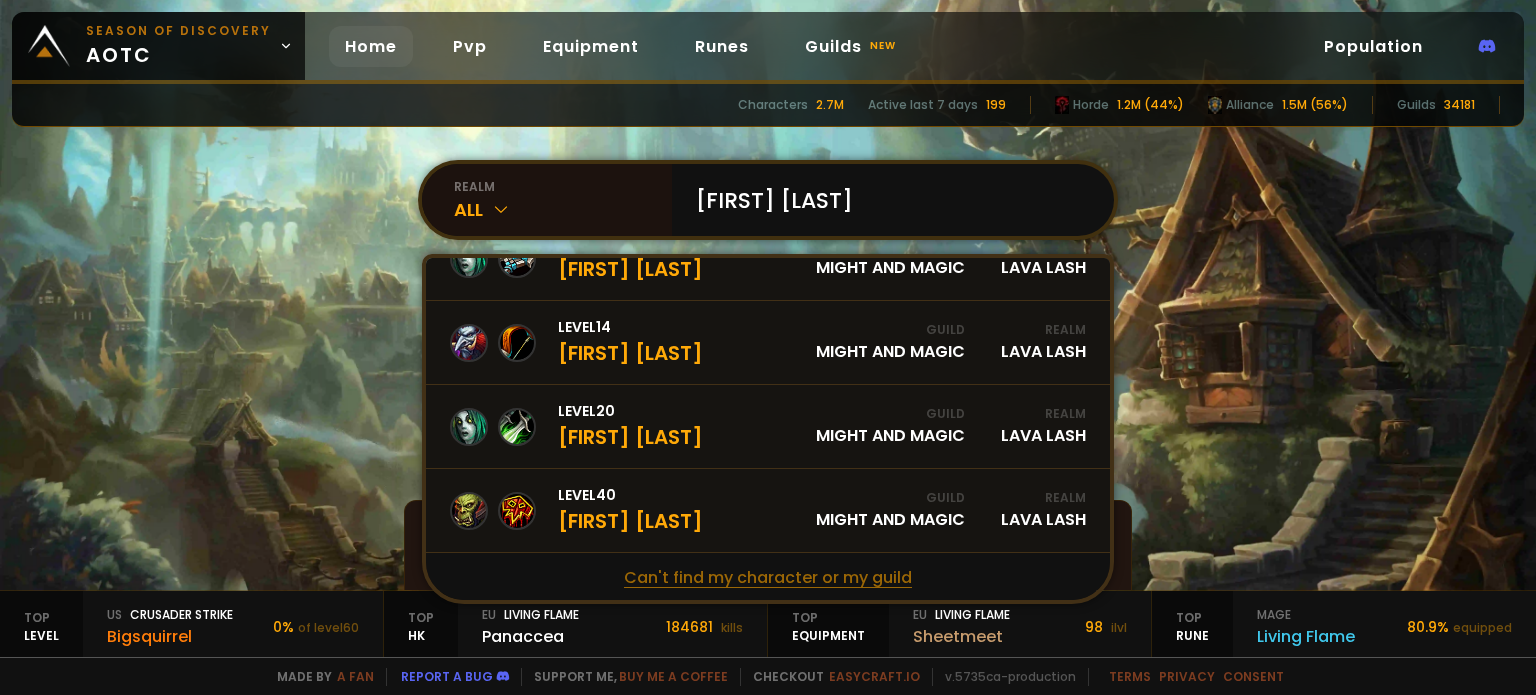 click on "Can't find my character or my guild" at bounding box center (768, 577) 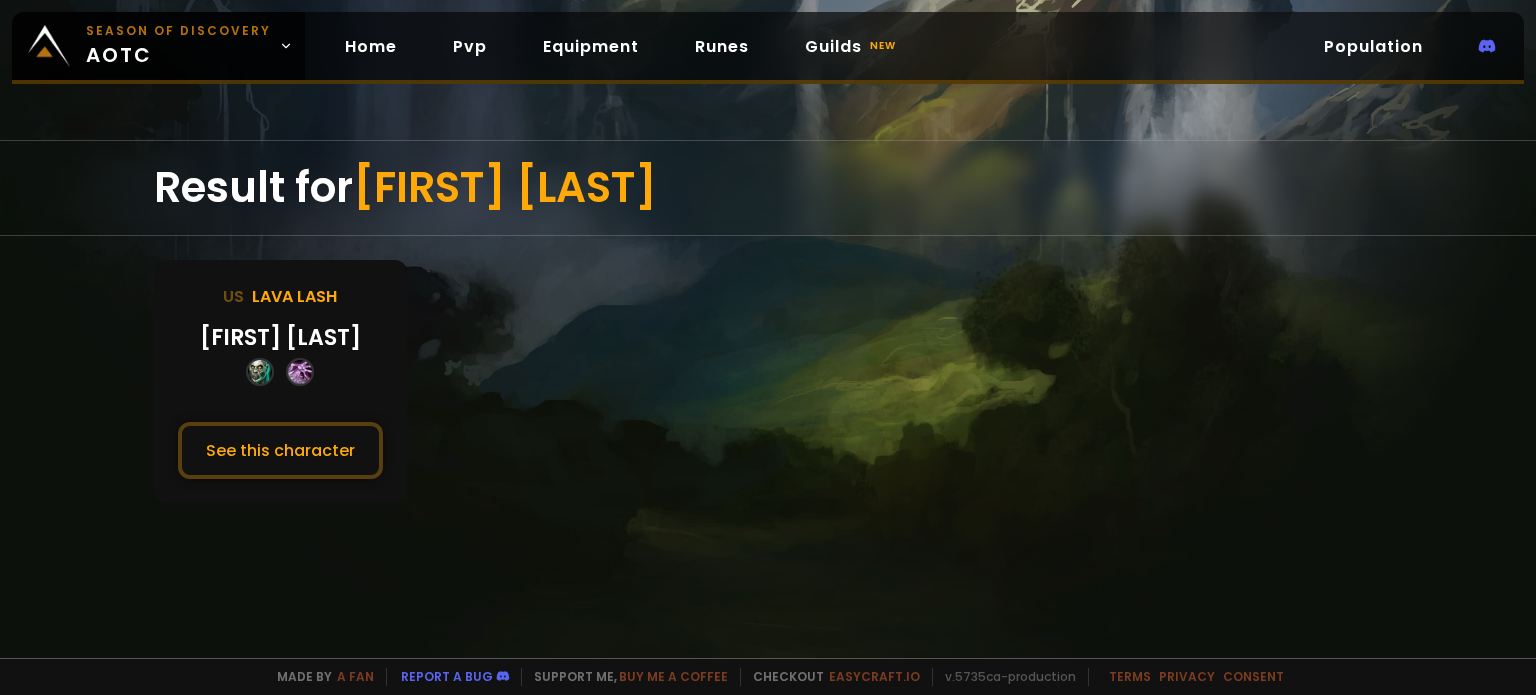 drag, startPoint x: 511, startPoint y: 331, endPoint x: 630, endPoint y: 300, distance: 122.97154 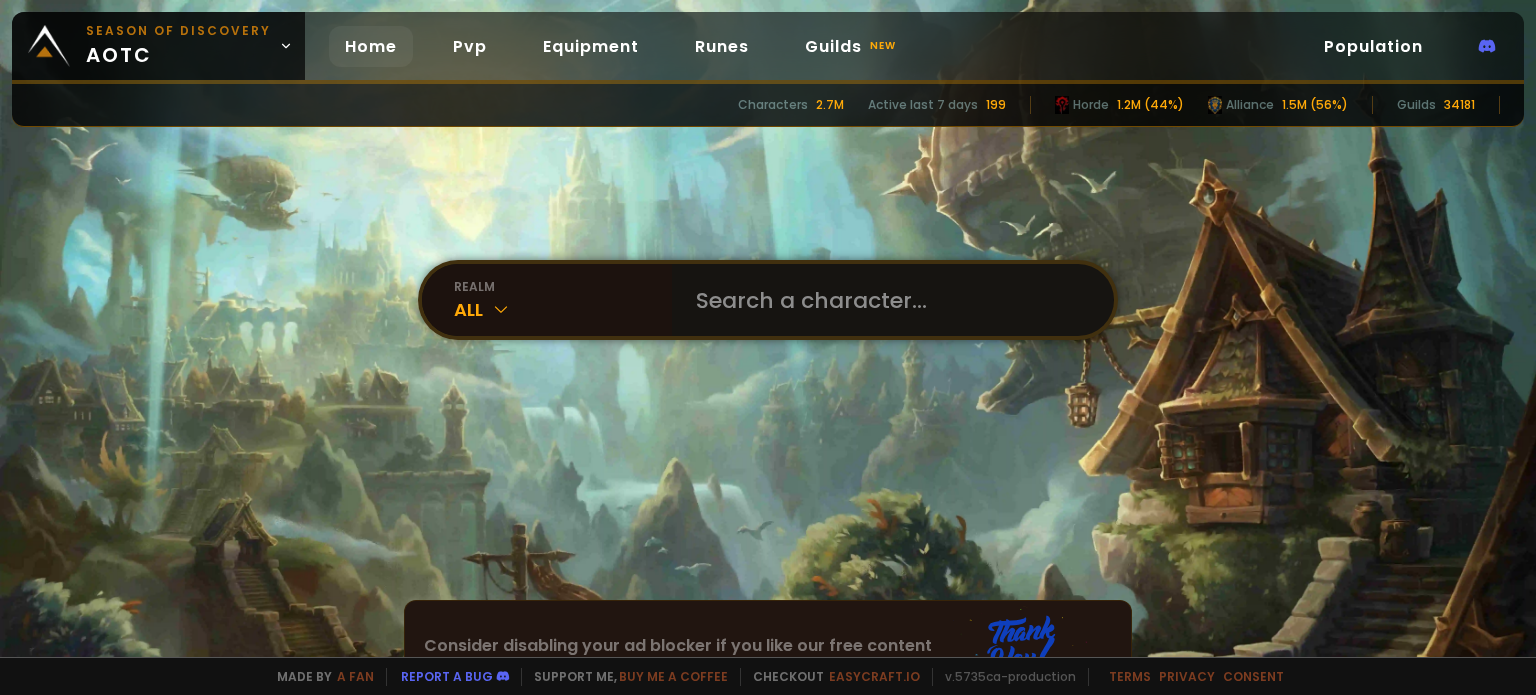 click at bounding box center (887, 300) 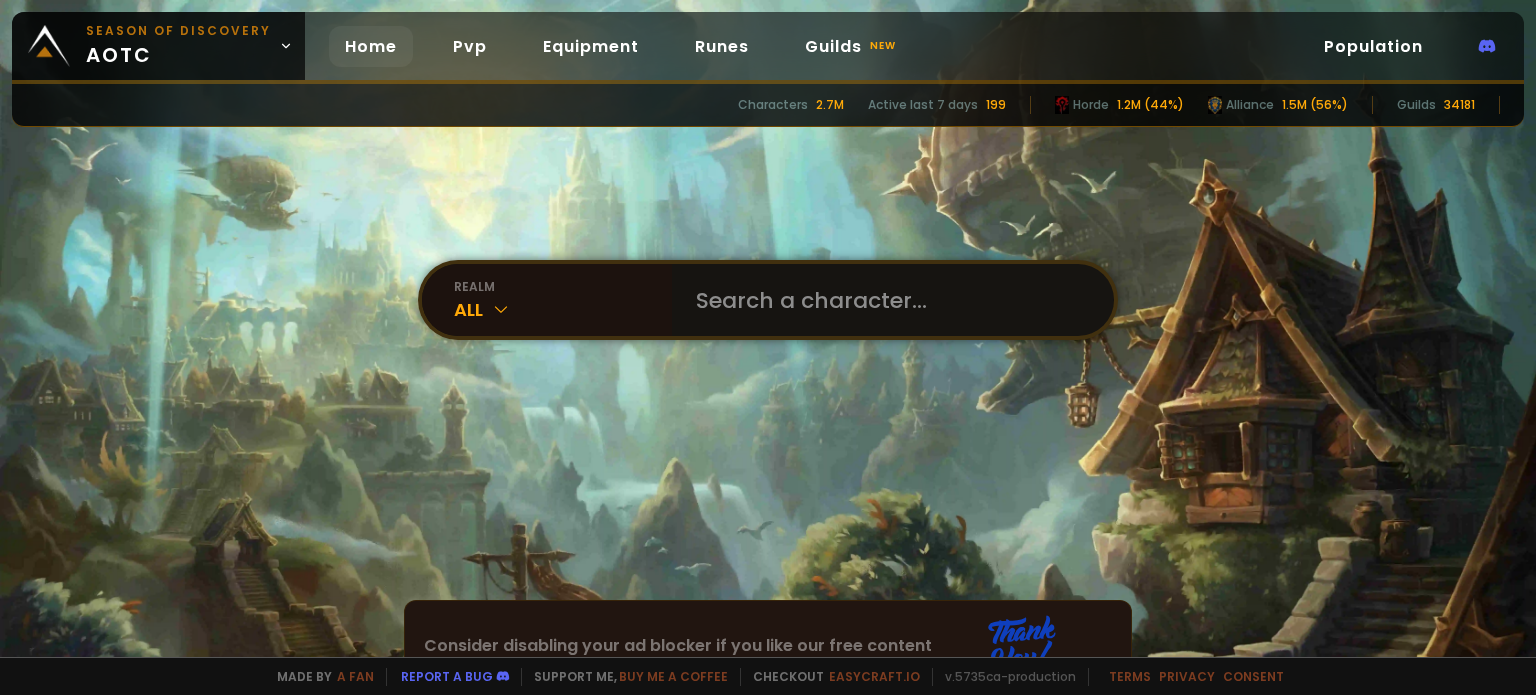 click at bounding box center [887, 300] 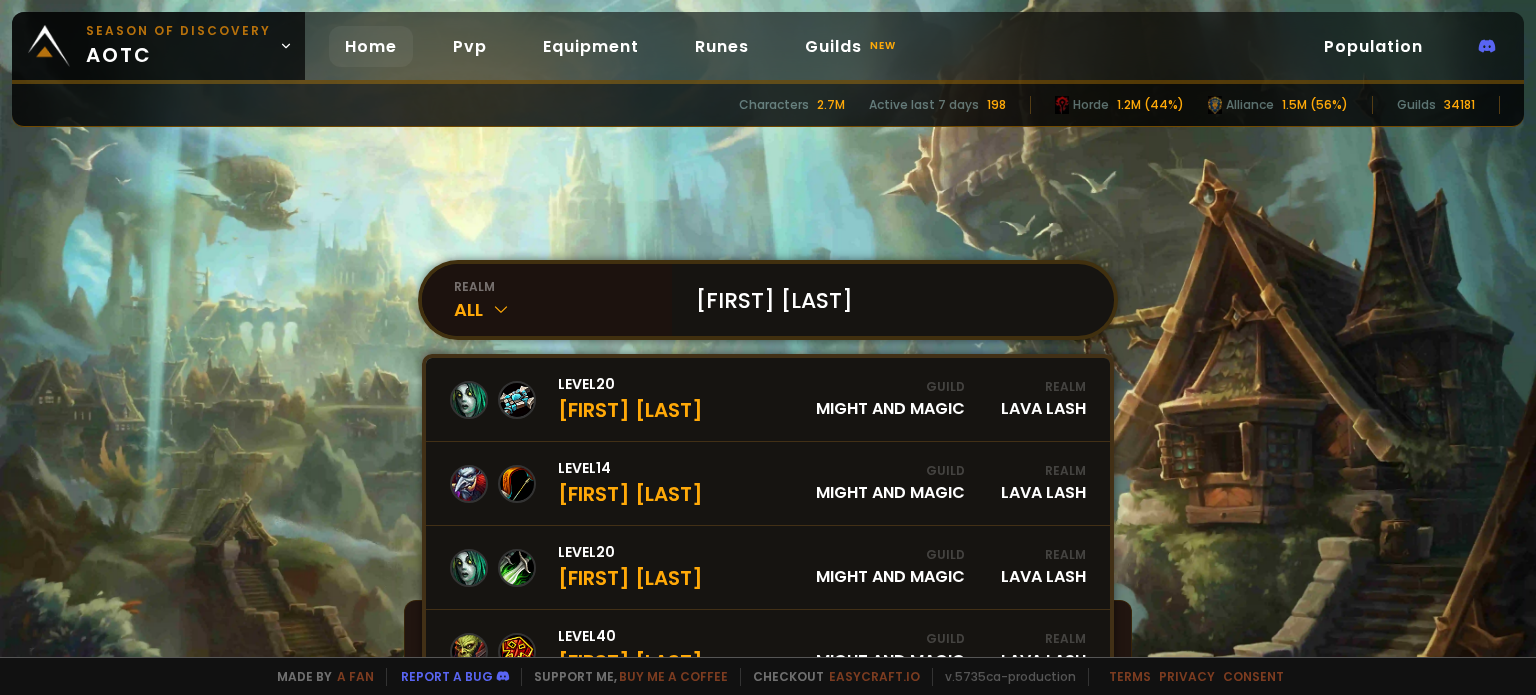 scroll, scrollTop: 163, scrollLeft: 0, axis: vertical 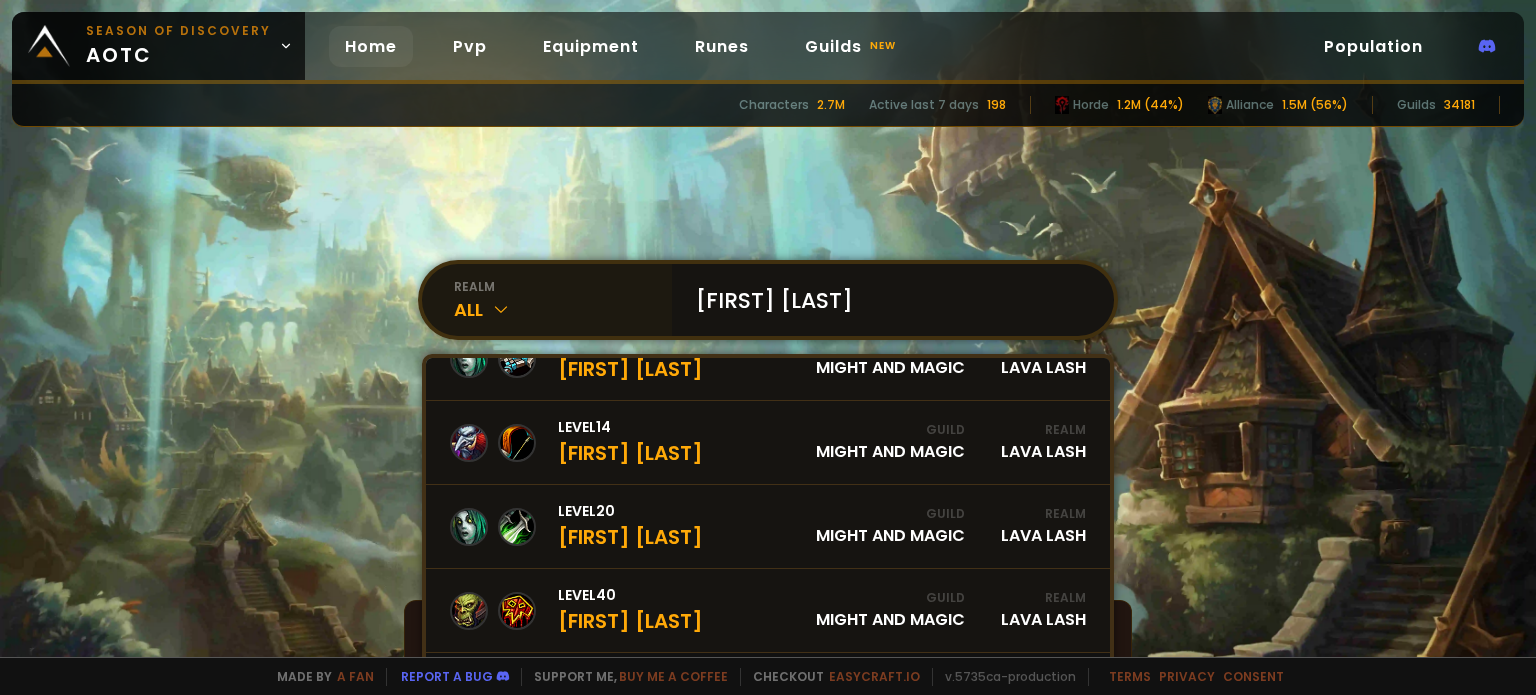 drag, startPoint x: 780, startPoint y: 310, endPoint x: 642, endPoint y: 283, distance: 140.6165 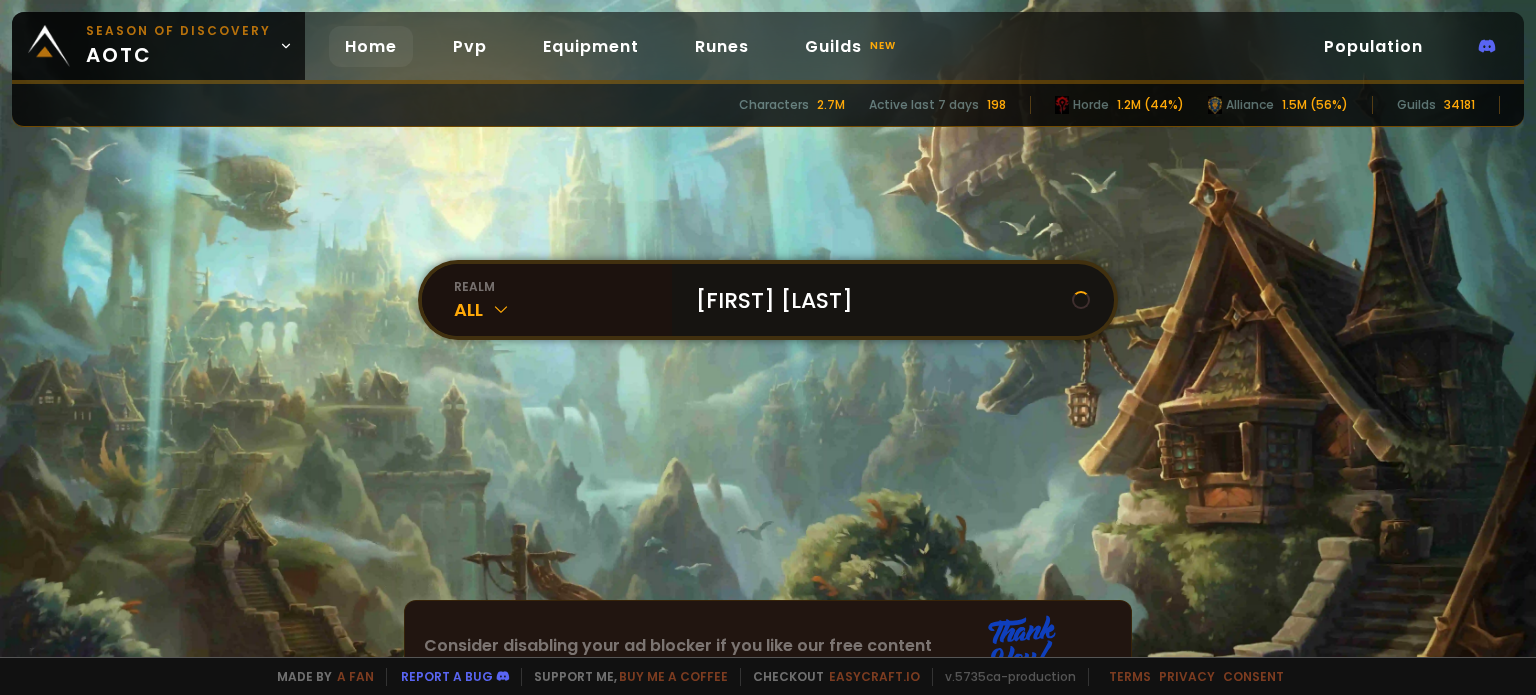scroll, scrollTop: 0, scrollLeft: 0, axis: both 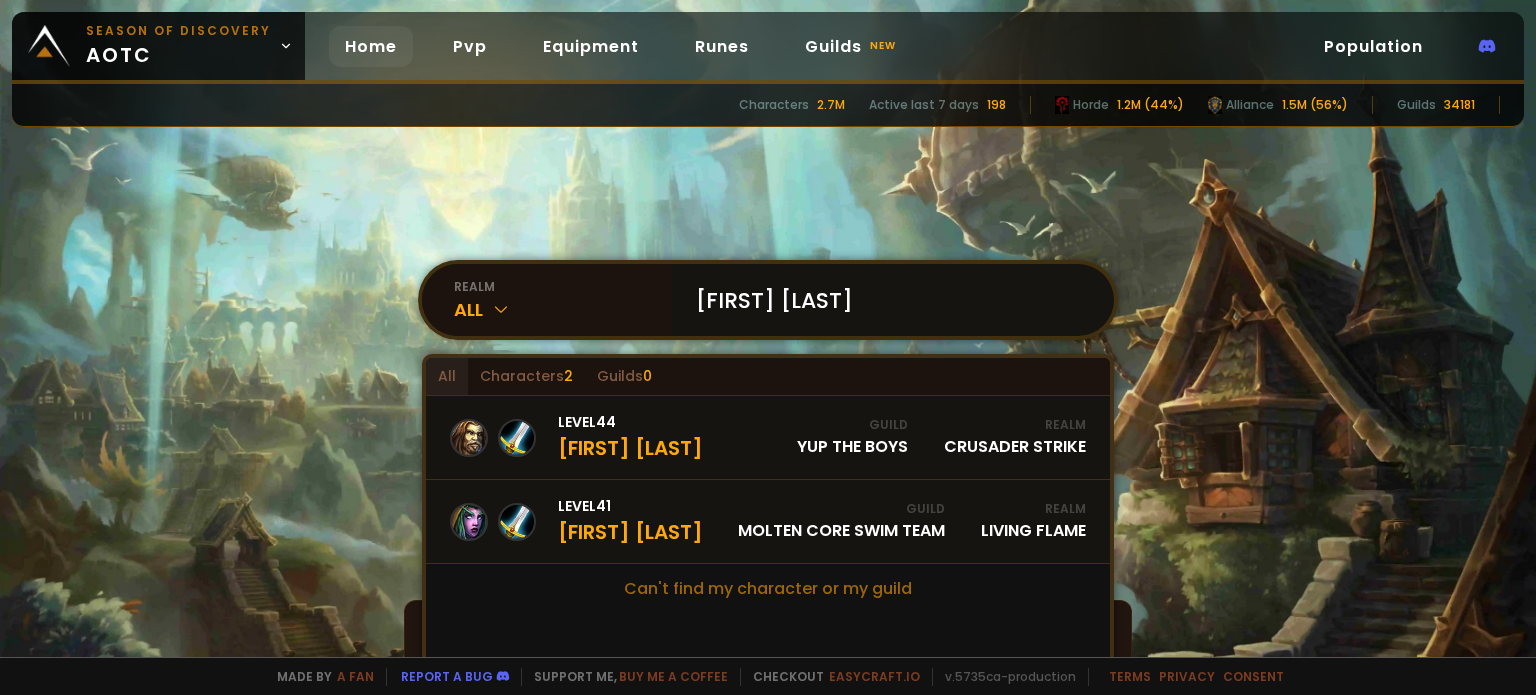 type on "[FIRST] [LAST]" 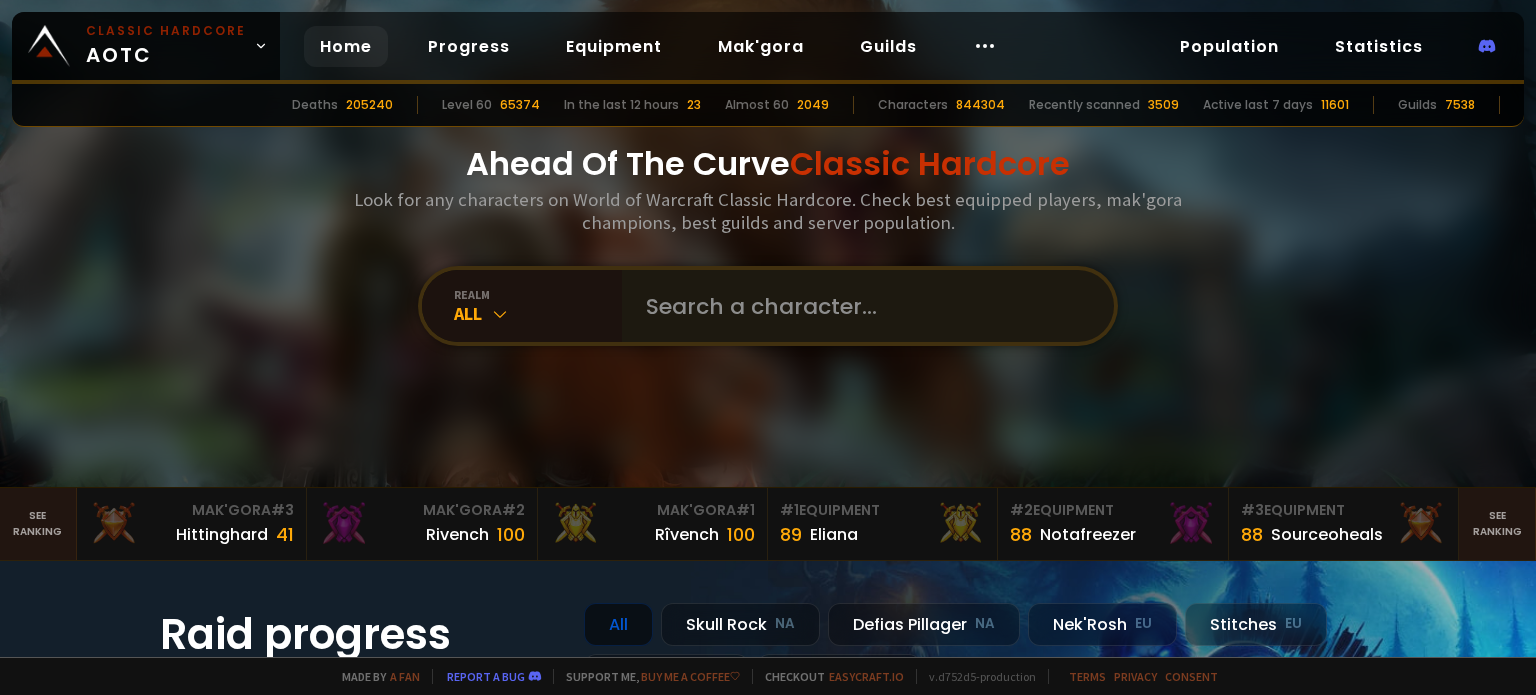 scroll, scrollTop: 0, scrollLeft: 0, axis: both 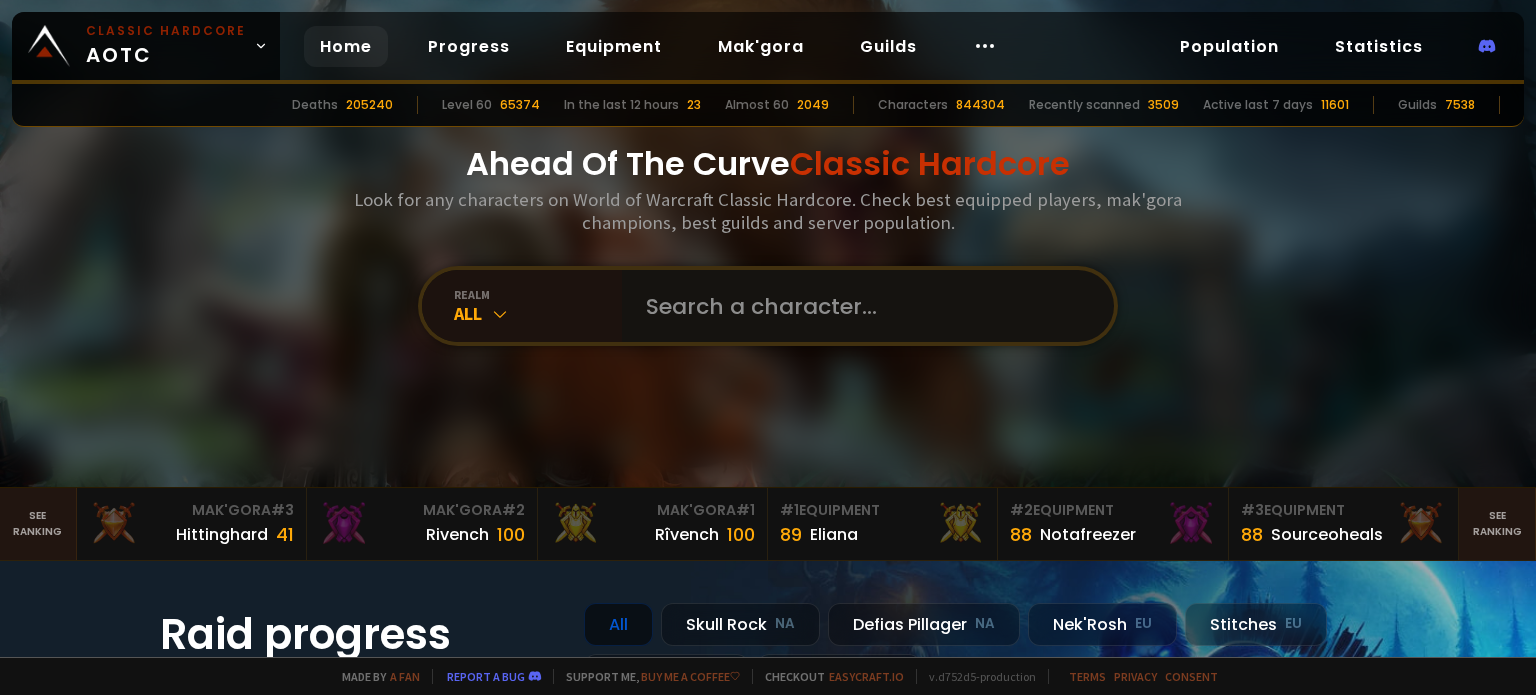 click at bounding box center (862, 306) 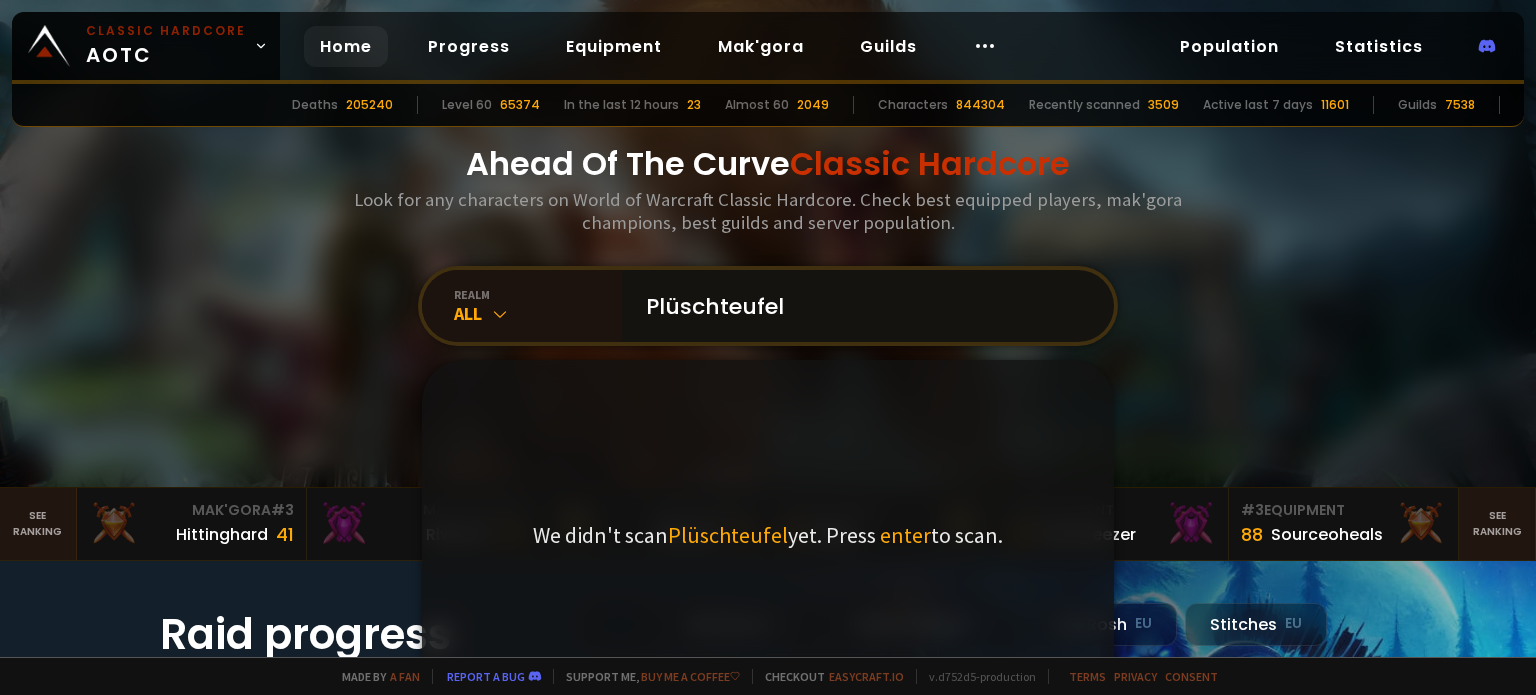 drag, startPoint x: 816, startPoint y: 299, endPoint x: 563, endPoint y: 263, distance: 255.54843 